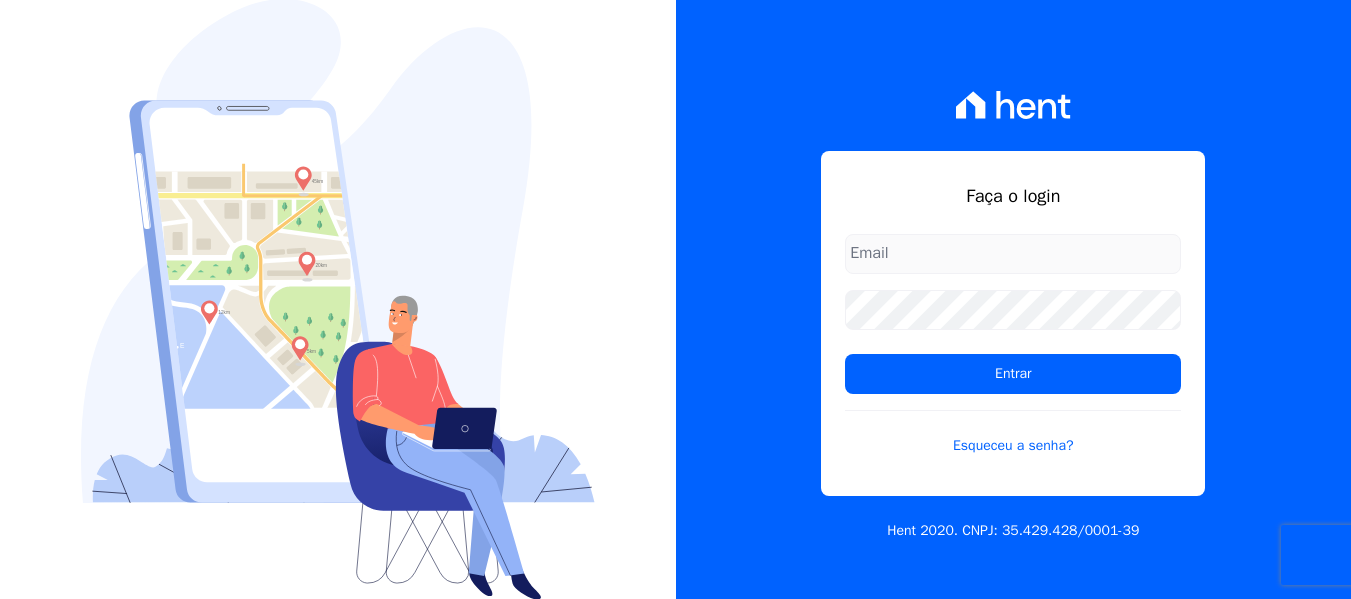 scroll, scrollTop: 0, scrollLeft: 0, axis: both 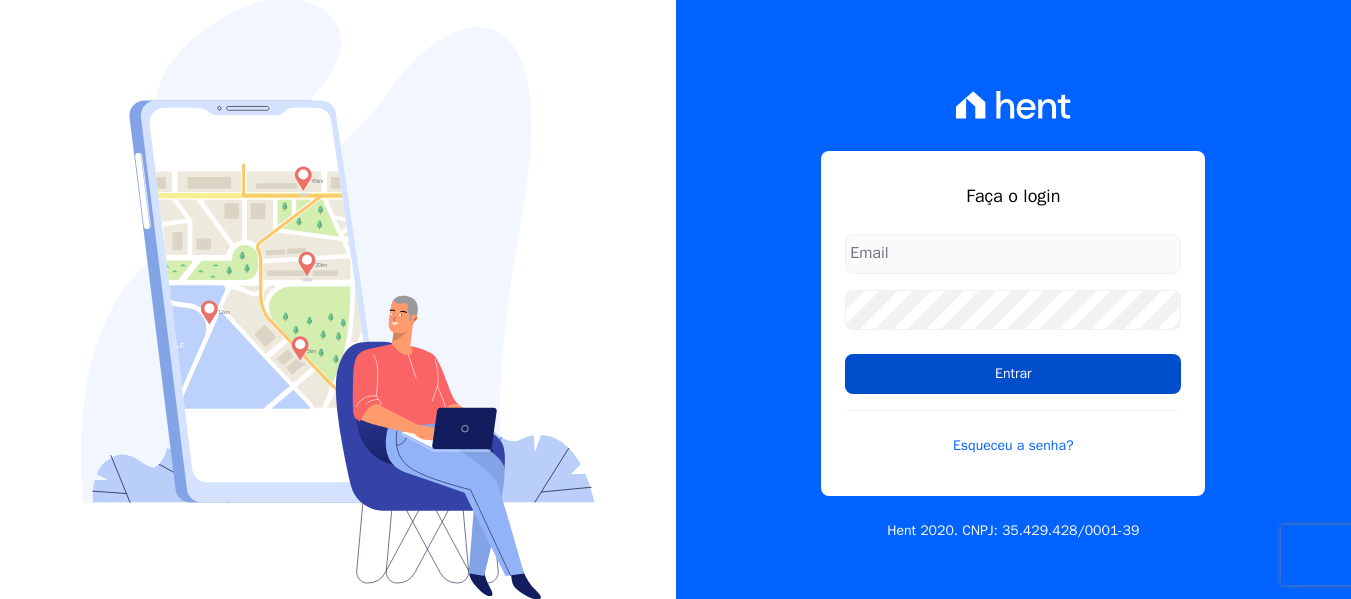 type on "[EMAIL]" 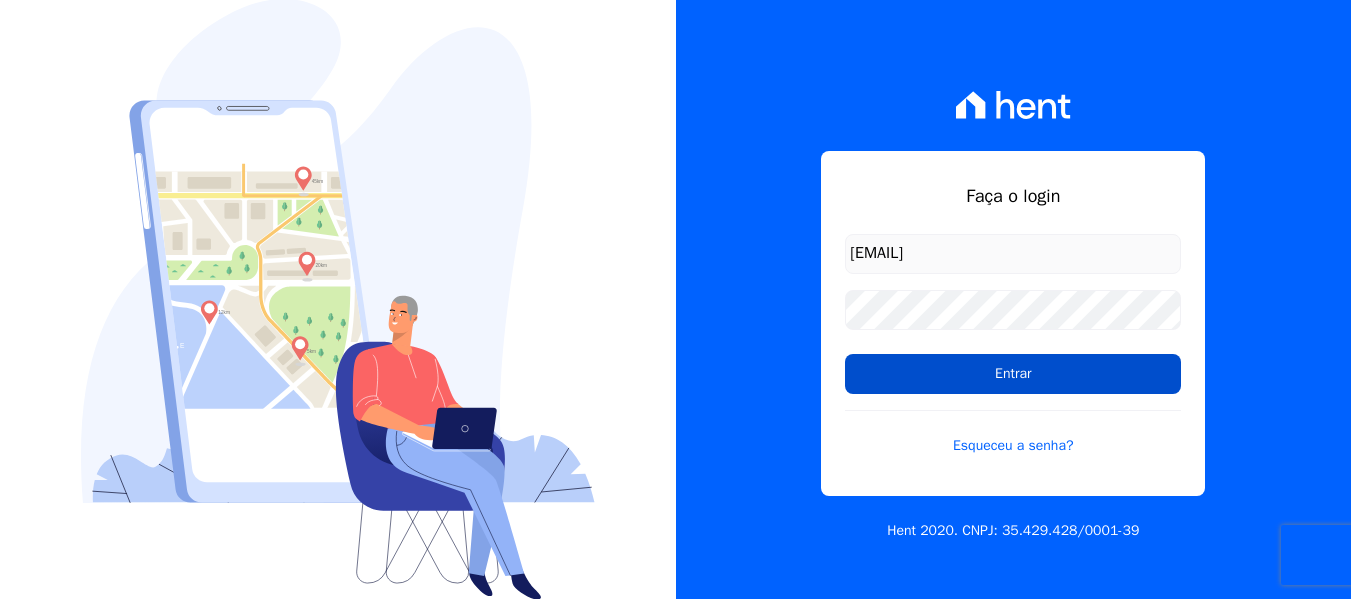 click on "Entrar" at bounding box center (1013, 374) 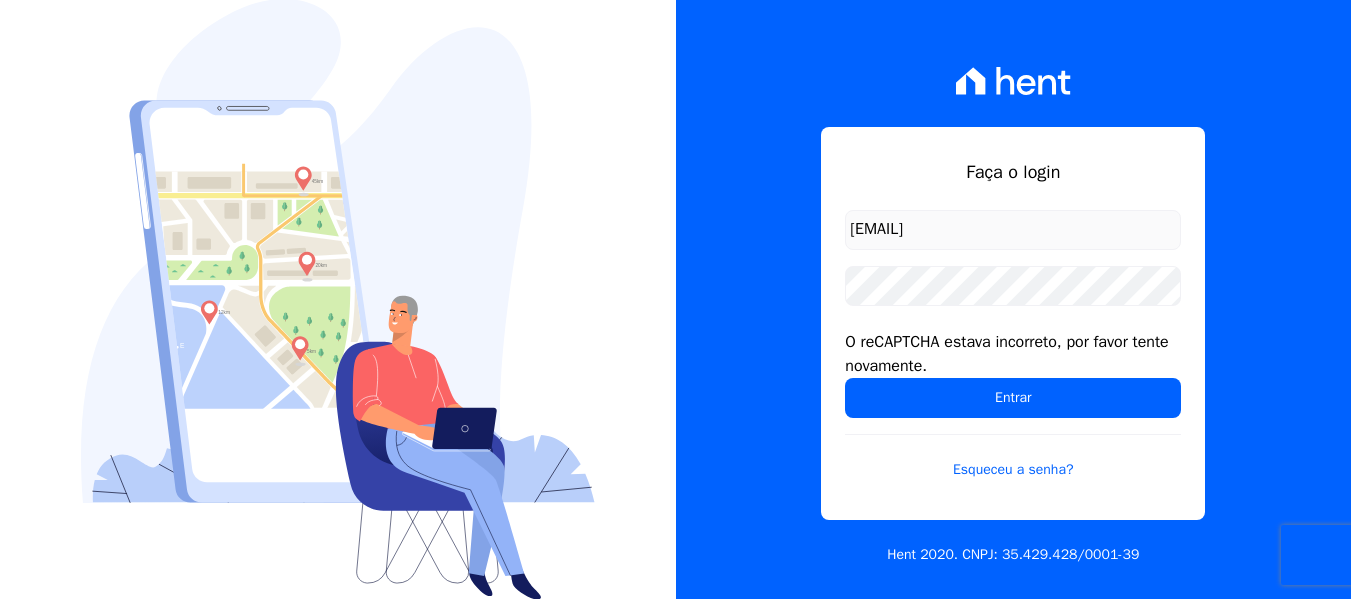 scroll, scrollTop: 0, scrollLeft: 0, axis: both 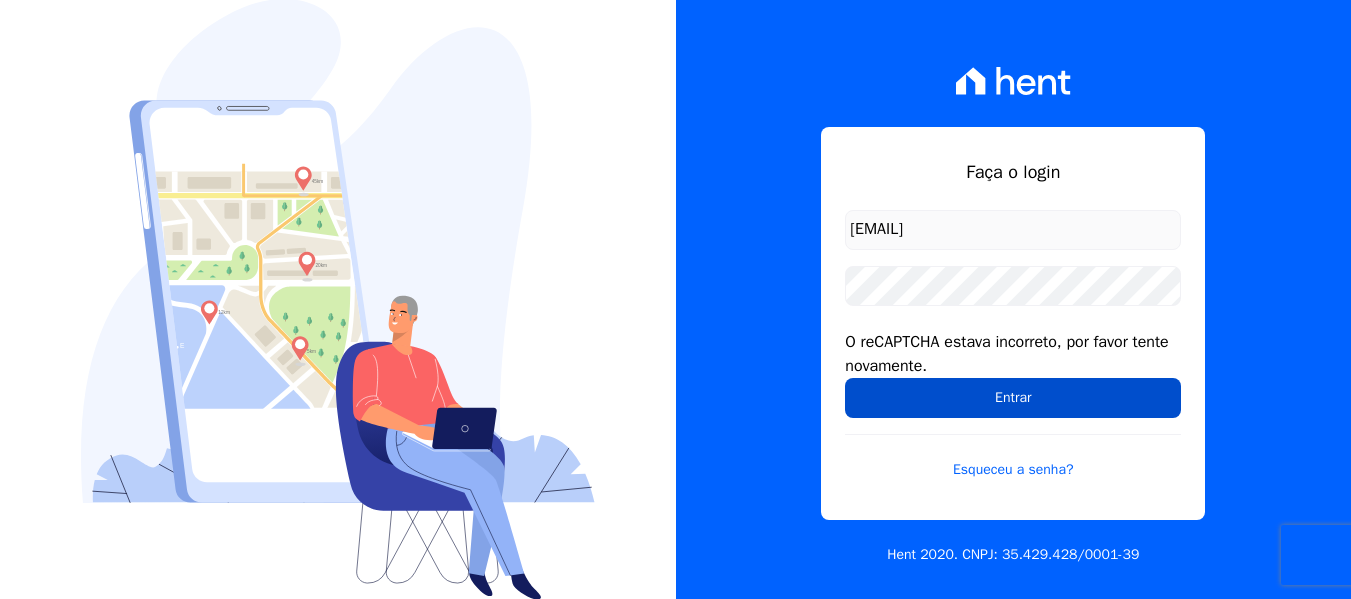 click on "Entrar" at bounding box center [1013, 398] 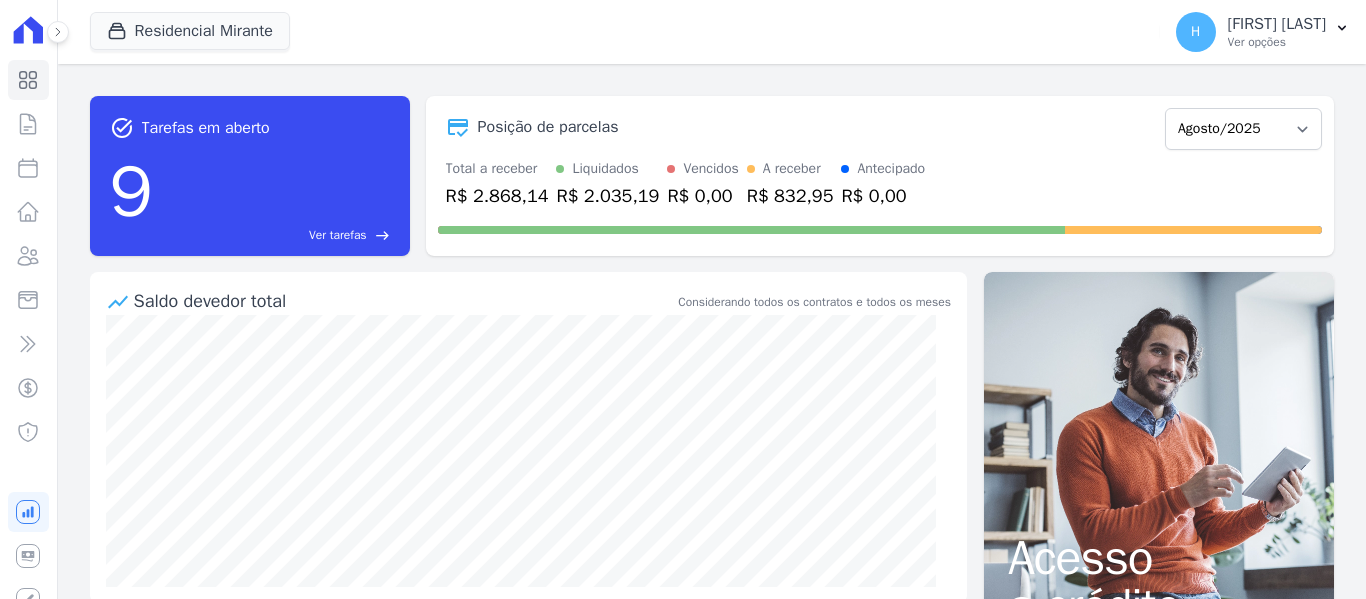 scroll, scrollTop: 0, scrollLeft: 0, axis: both 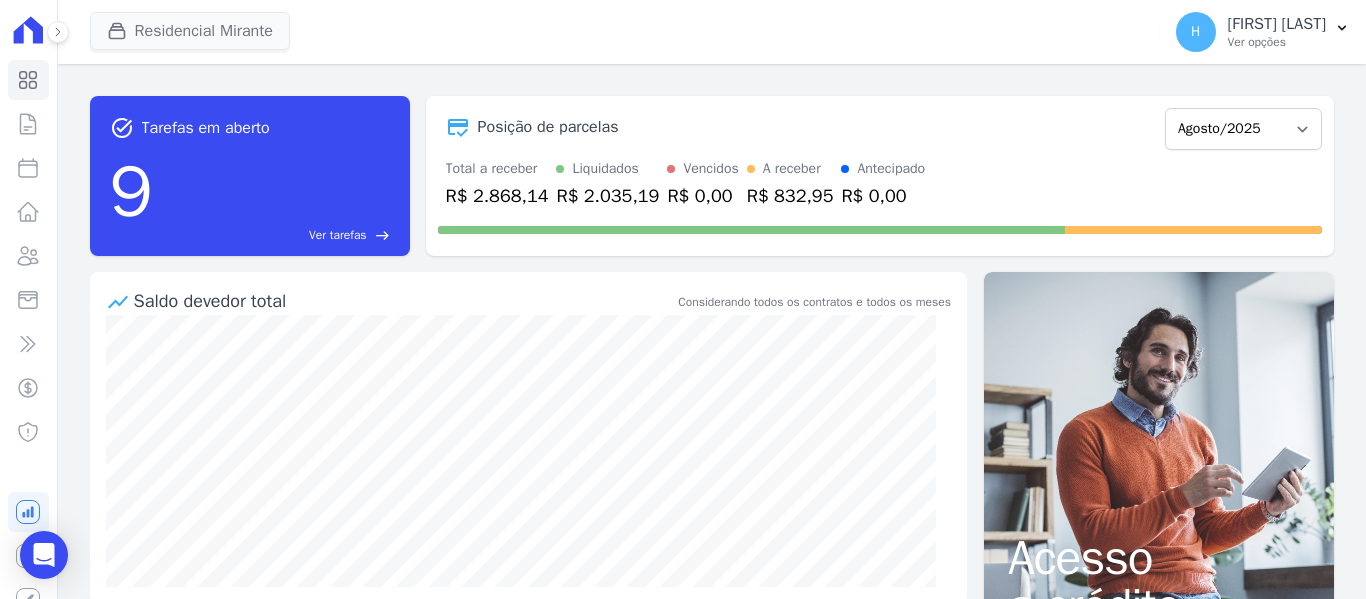 drag, startPoint x: 296, startPoint y: 35, endPoint x: 236, endPoint y: 44, distance: 60.671246 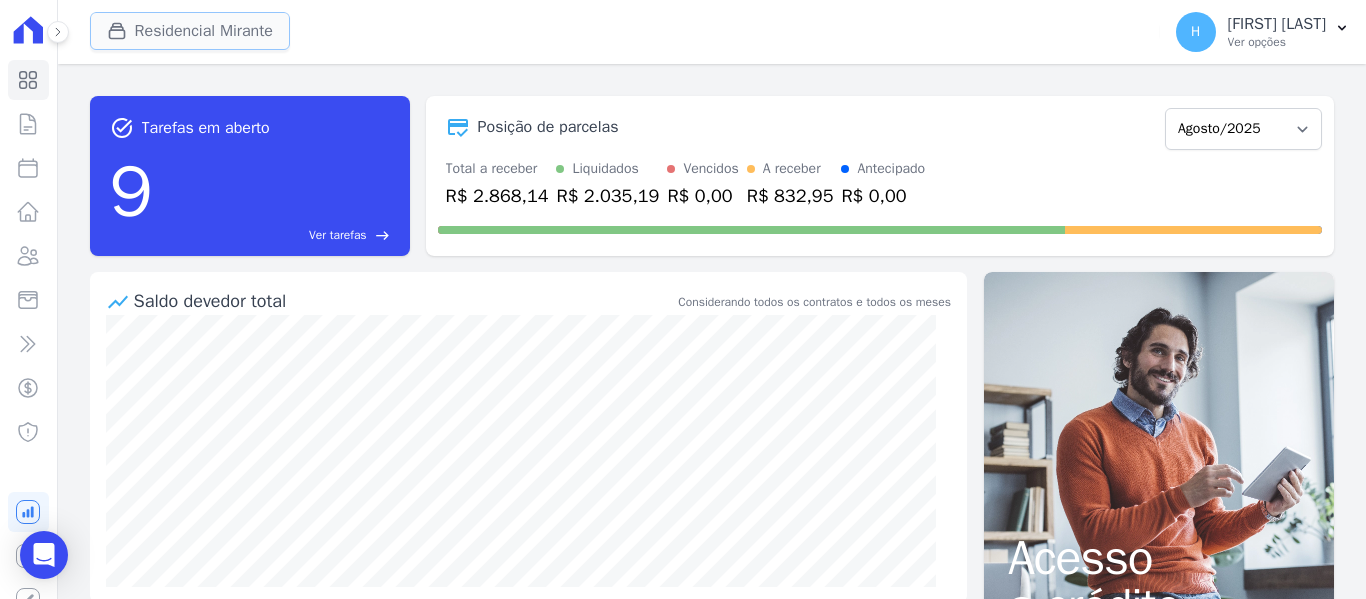 click on "Residencial Mirante" at bounding box center (190, 31) 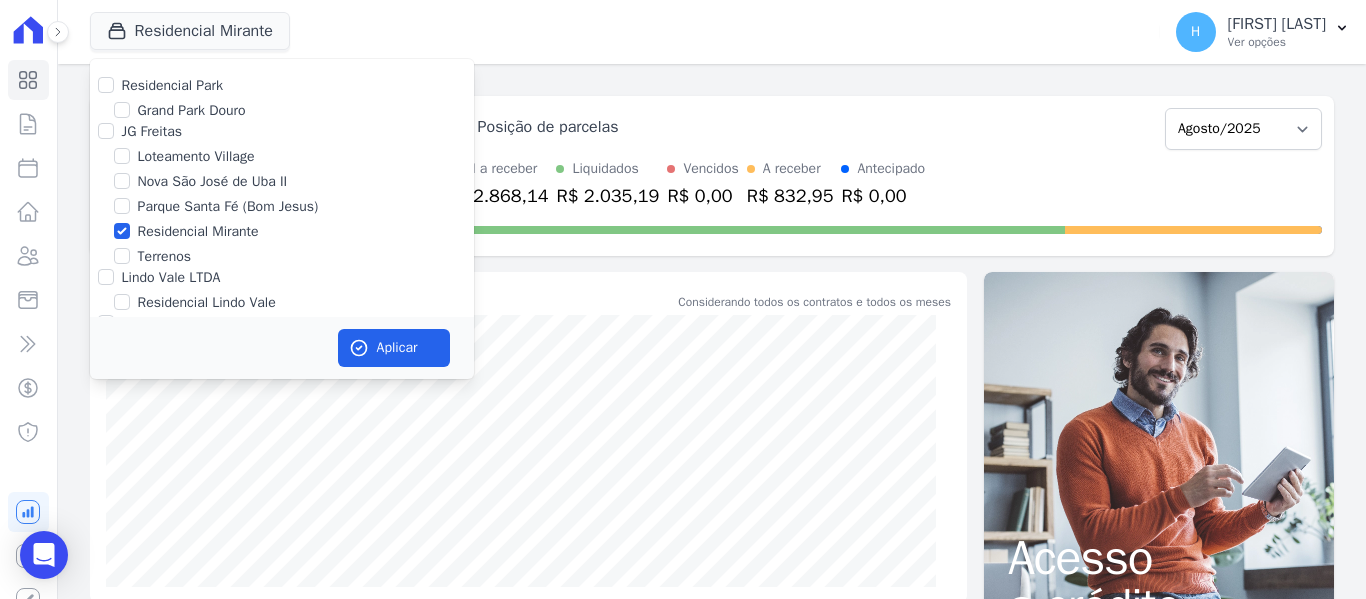 click on "Residencial Park" at bounding box center (173, 85) 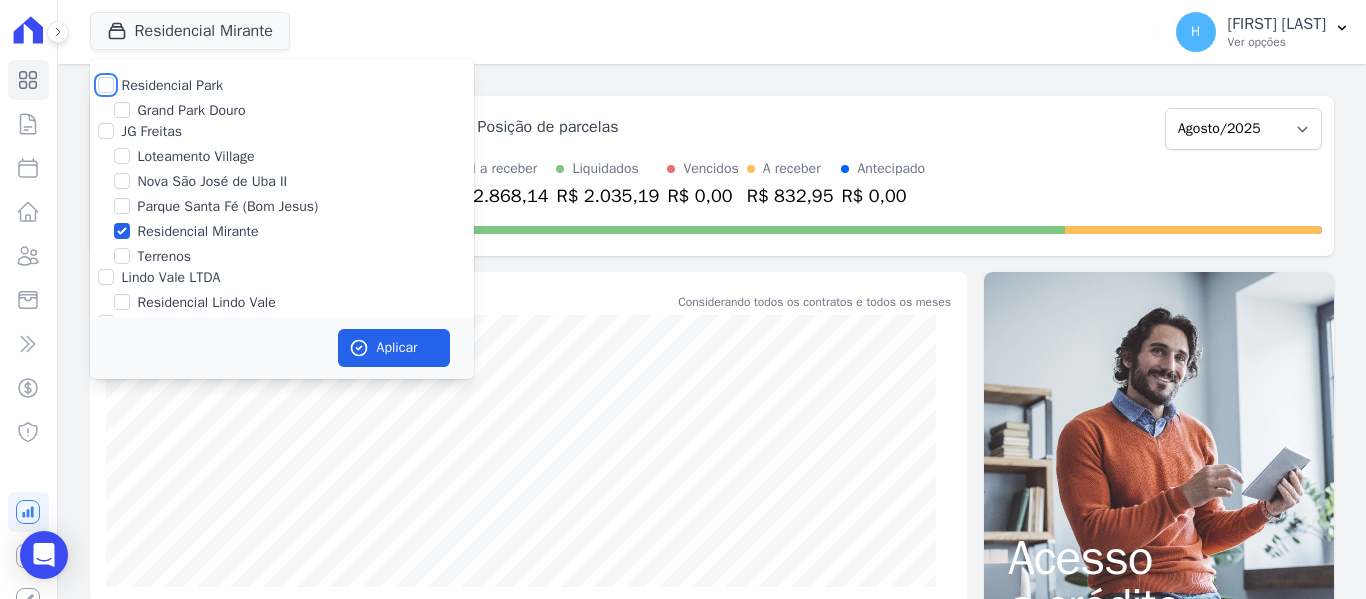 click on "Residencial Park" at bounding box center (106, 85) 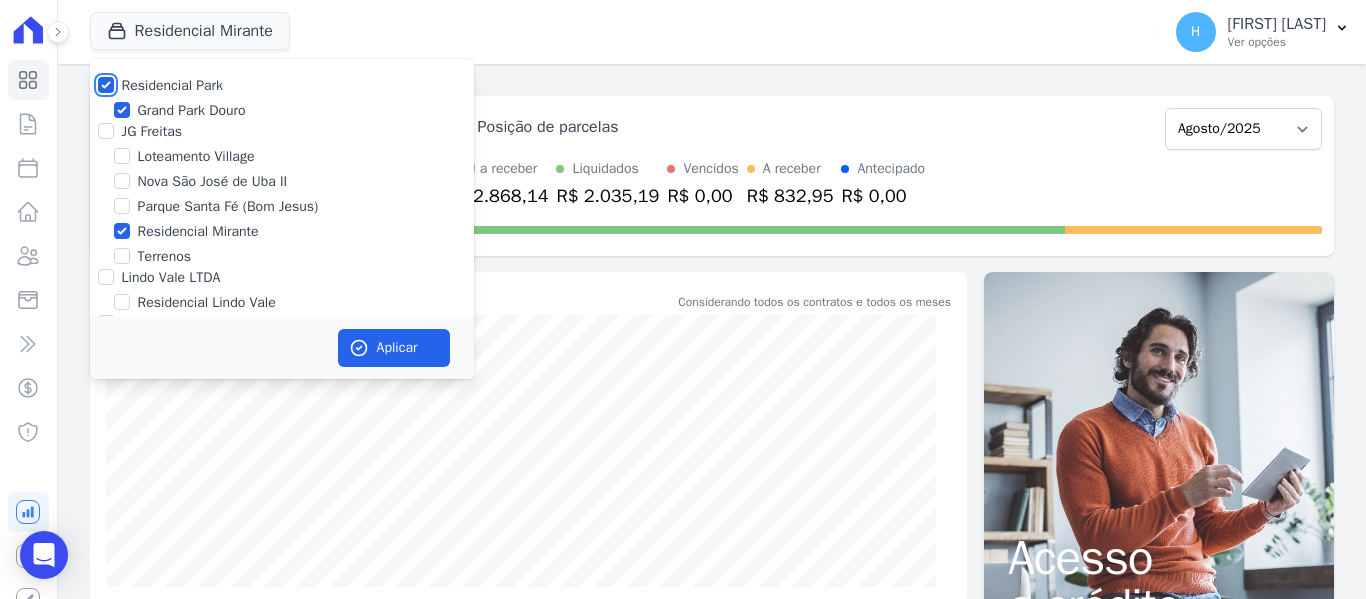 checkbox on "true" 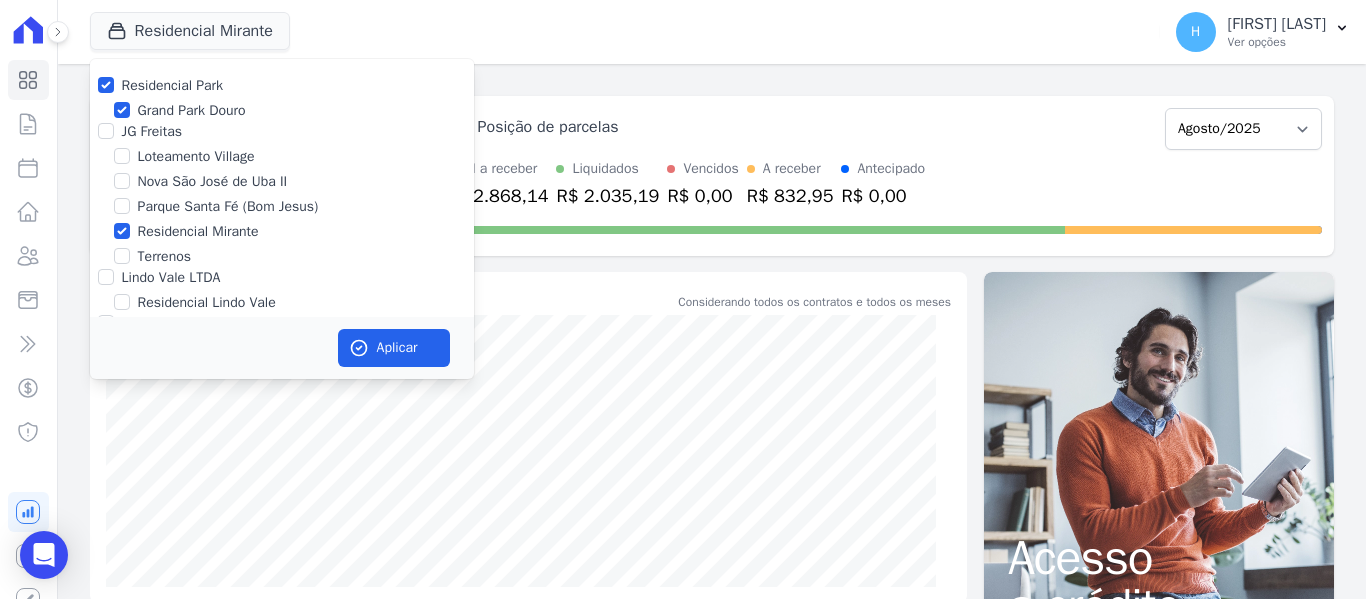 click on "JG Freitas" at bounding box center (152, 131) 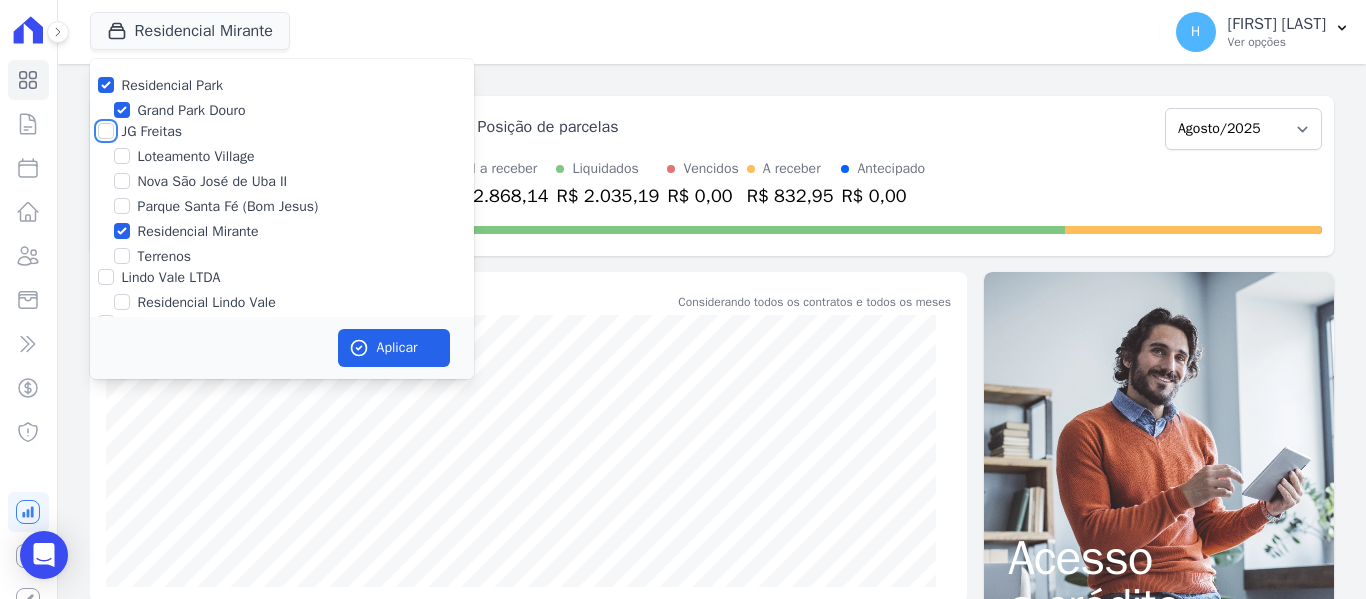 click on "JG Freitas" at bounding box center [106, 131] 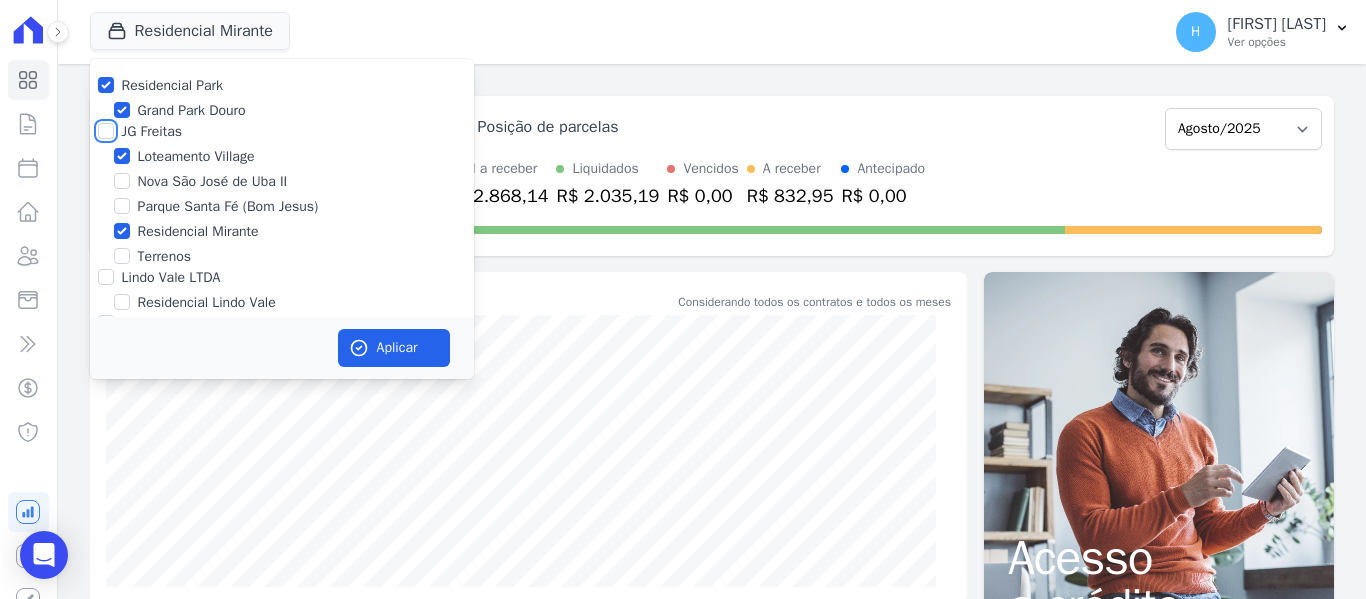 checkbox on "true" 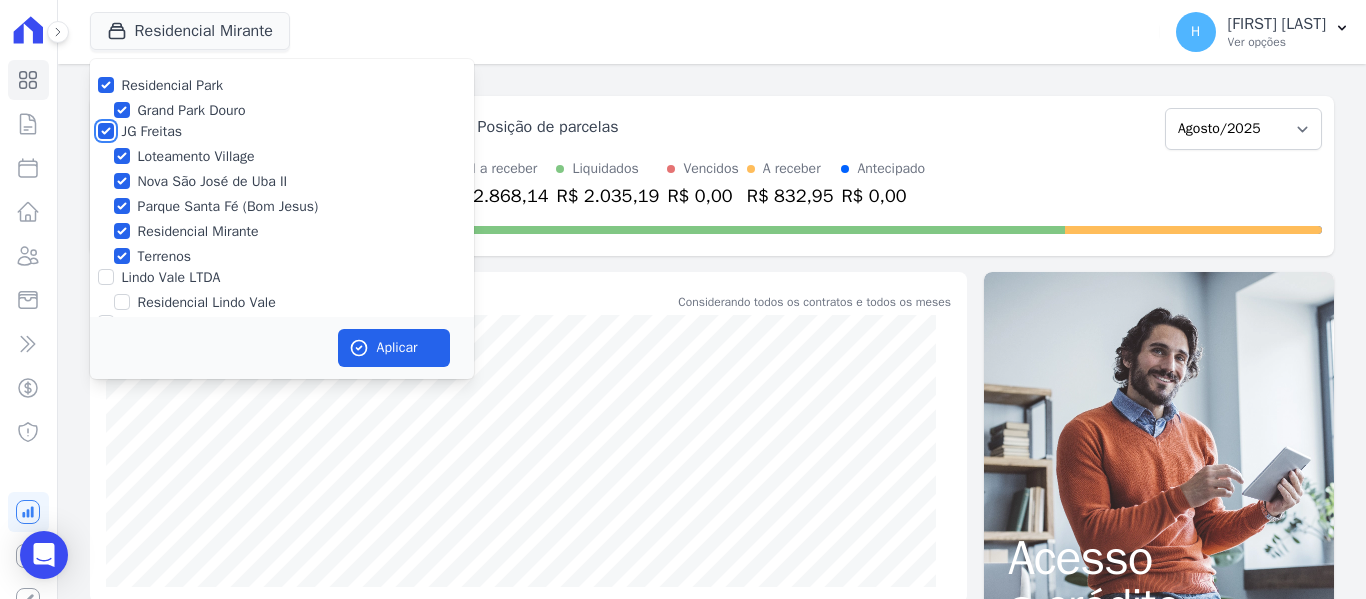checkbox on "true" 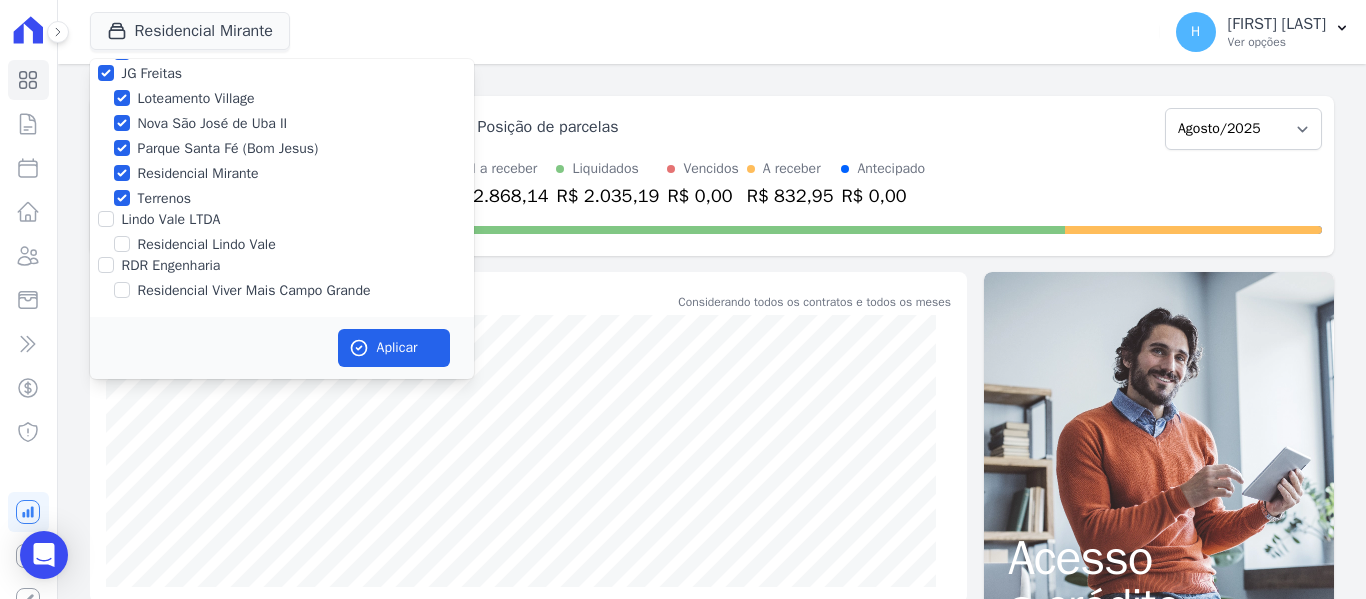 click on "Lindo Vale LTDA" at bounding box center [171, 219] 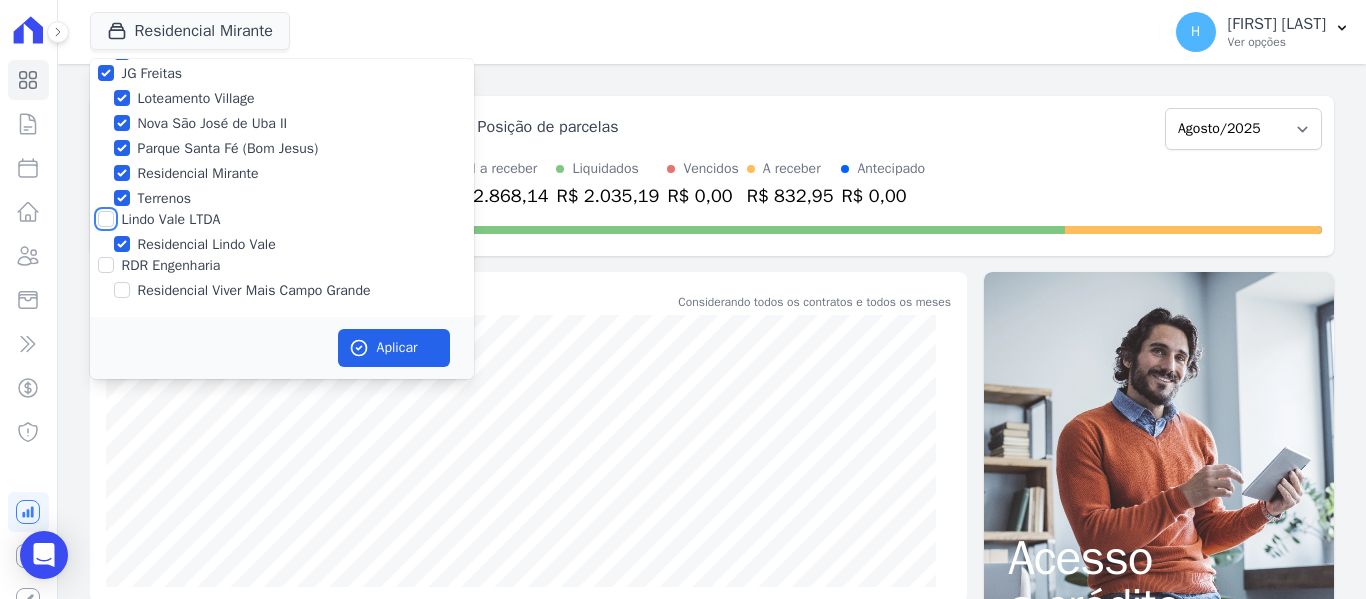 checkbox on "true" 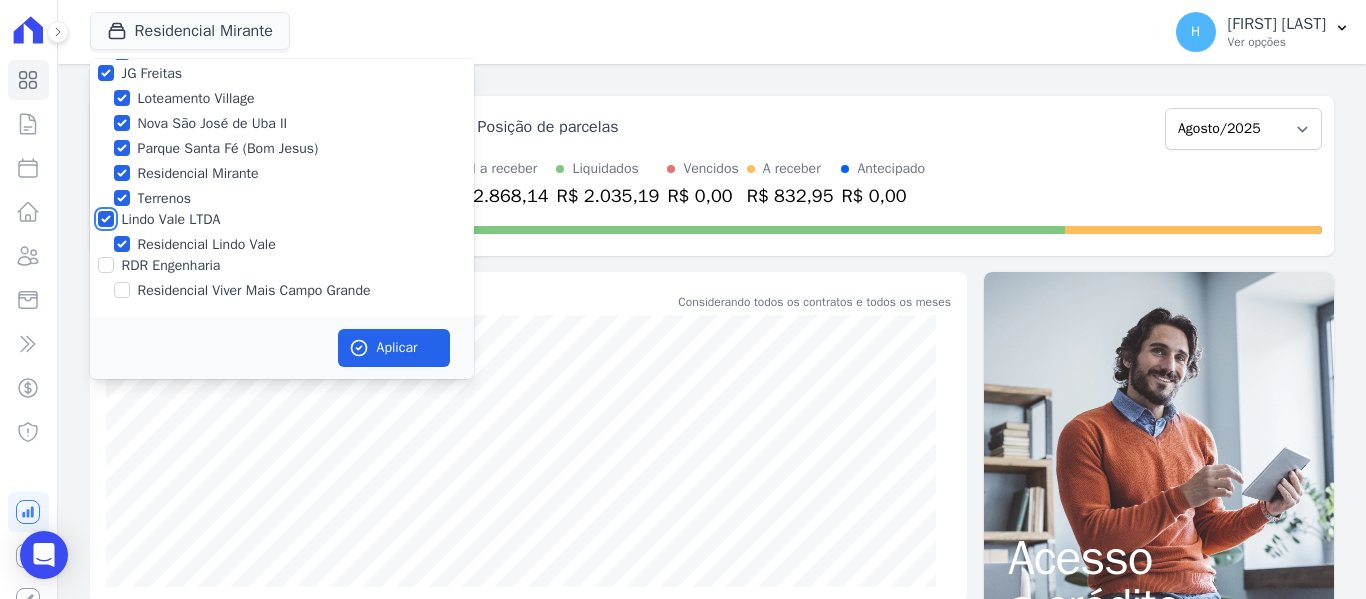 checkbox on "true" 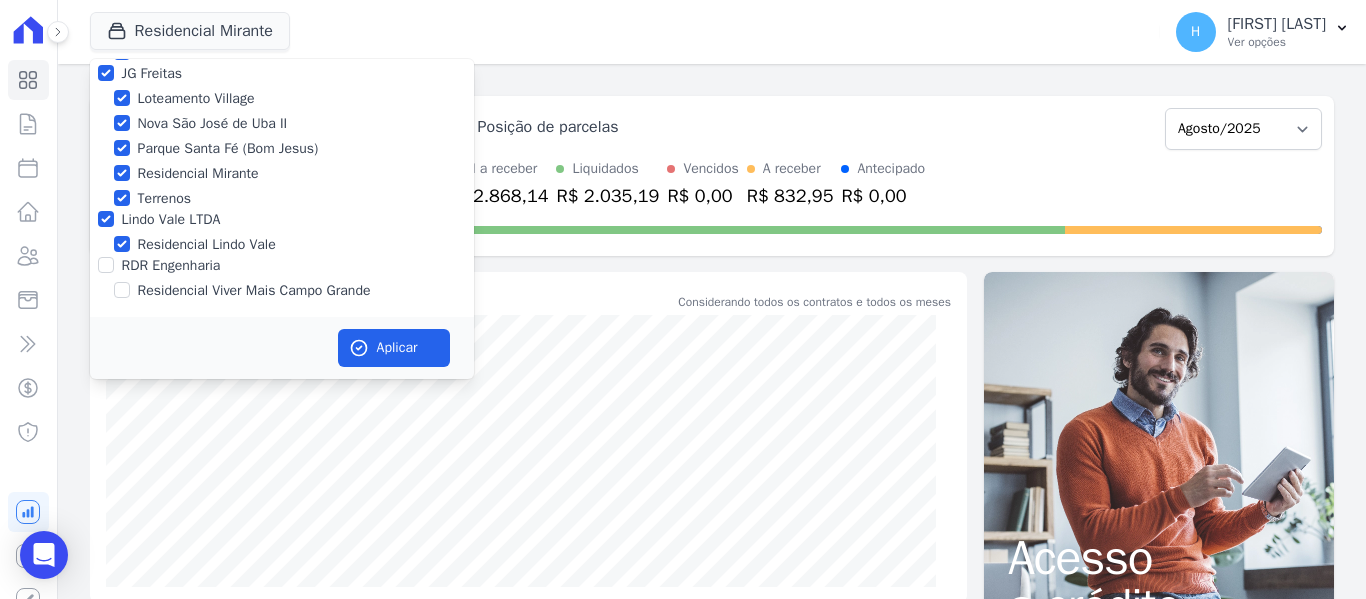 click on "RDR Engenharia" at bounding box center (171, 265) 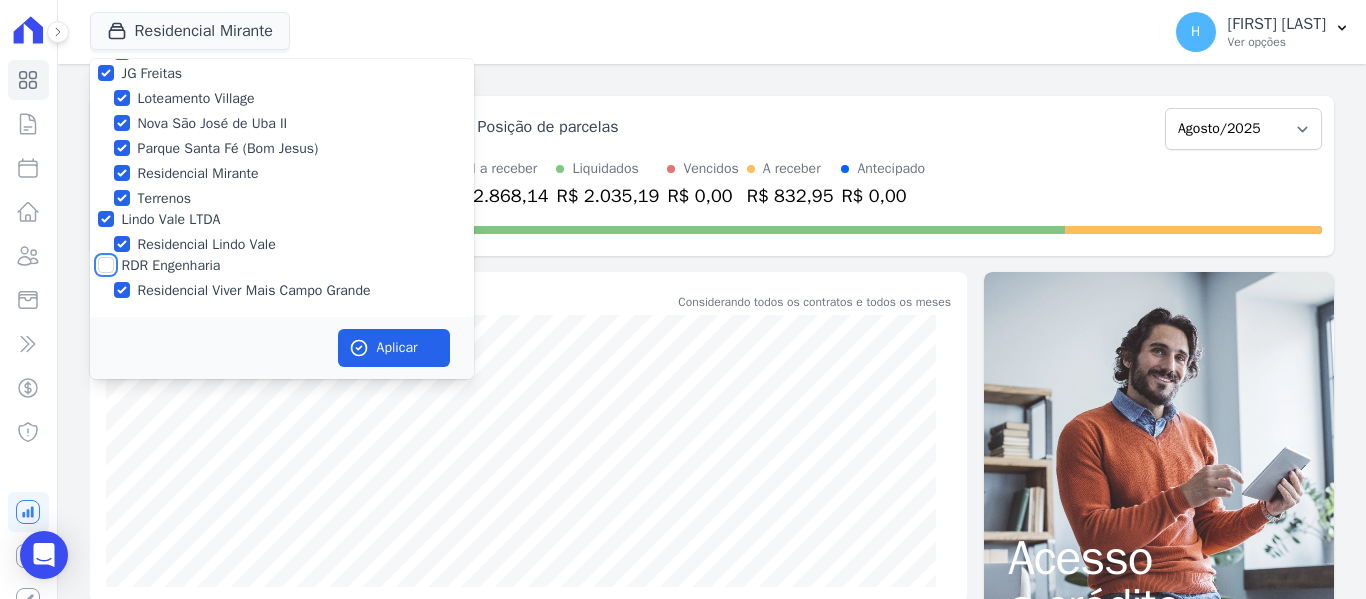 checkbox on "true" 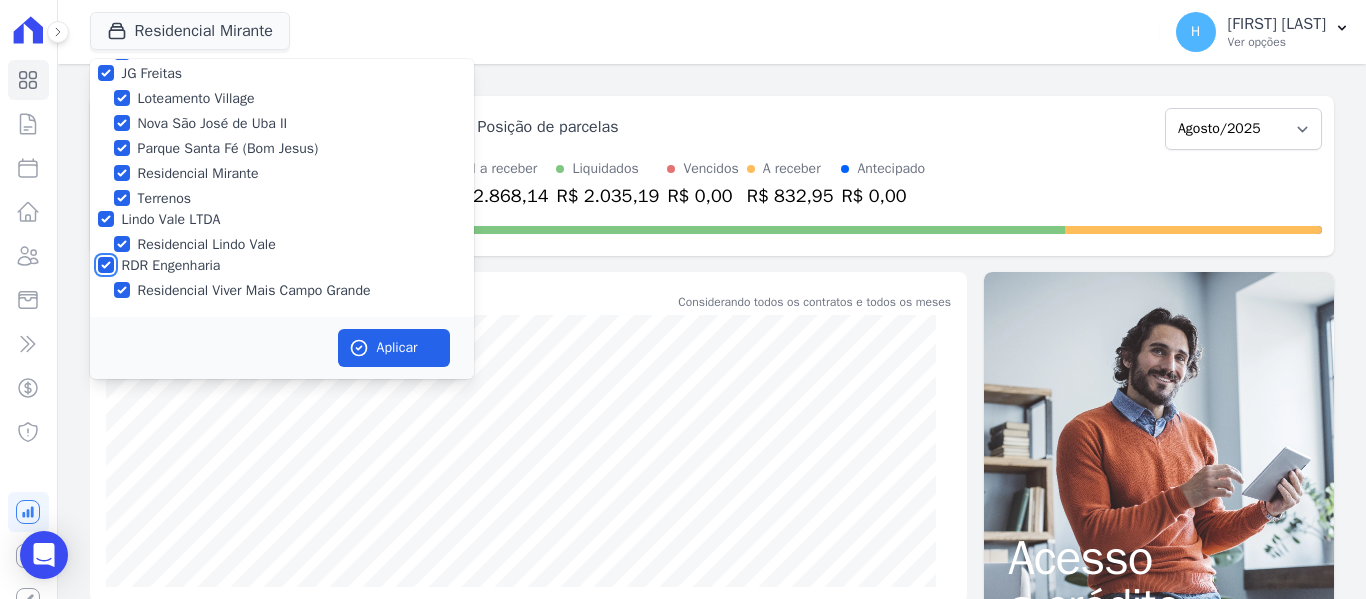 checkbox on "true" 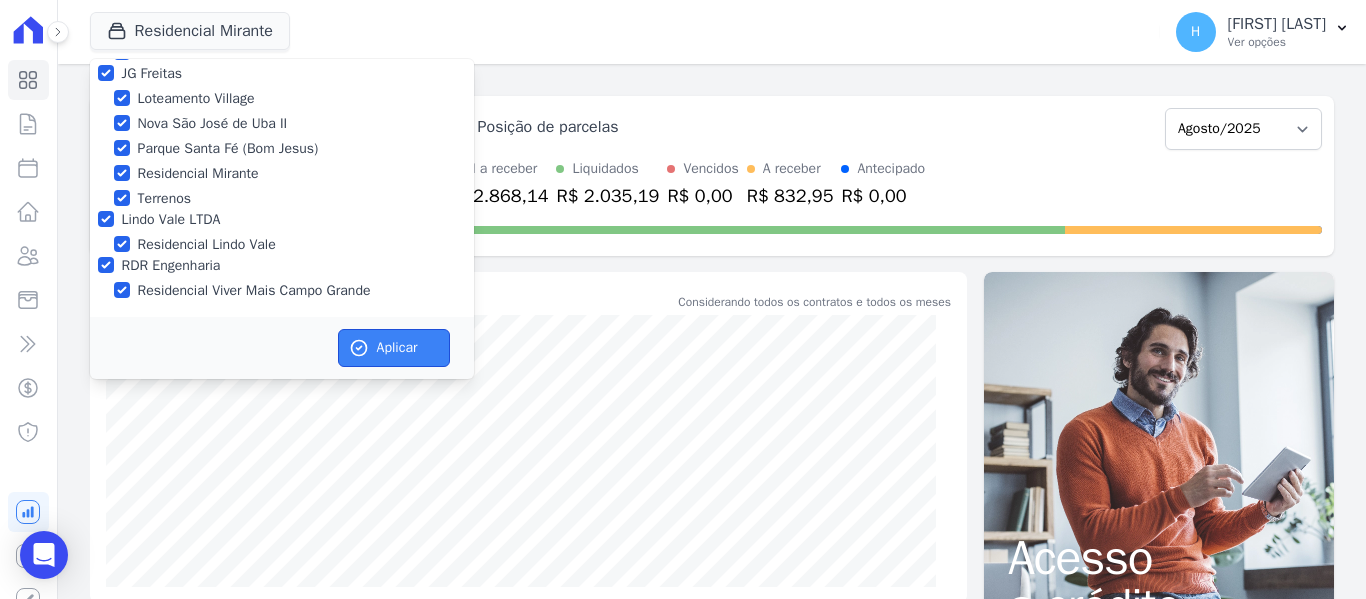 click on "Aplicar" at bounding box center [394, 348] 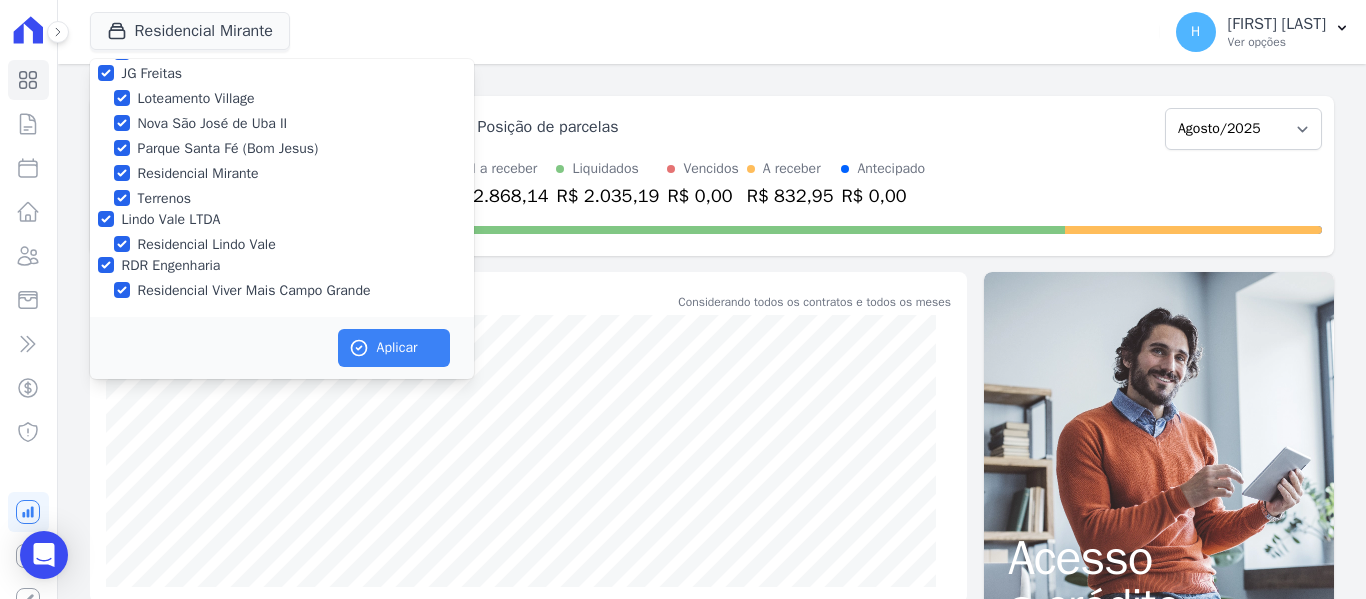 scroll, scrollTop: 54, scrollLeft: 0, axis: vertical 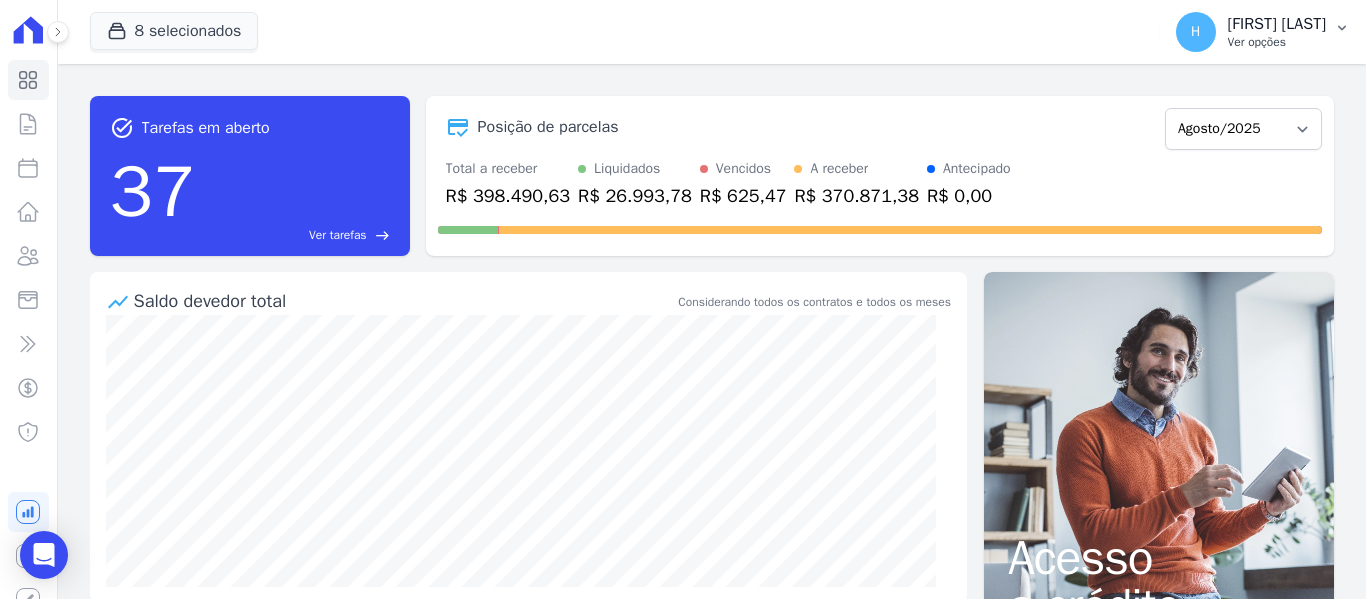 click on "Ver opções" at bounding box center (1277, 42) 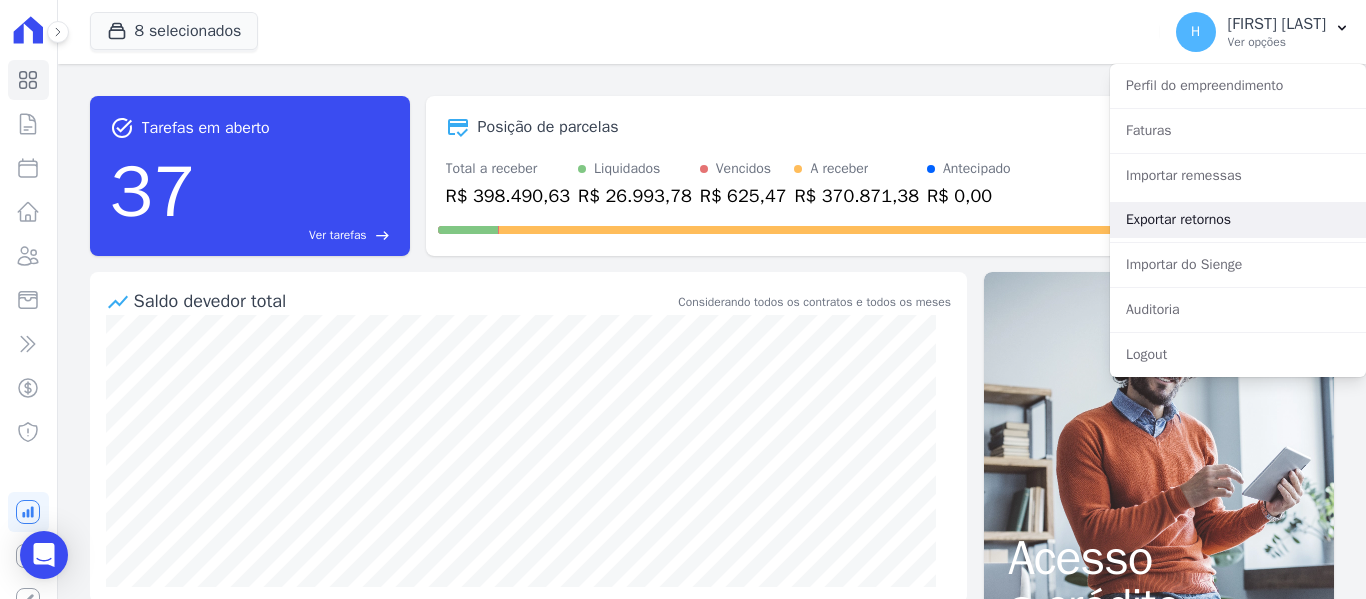 click on "Exportar retornos" at bounding box center [1238, 220] 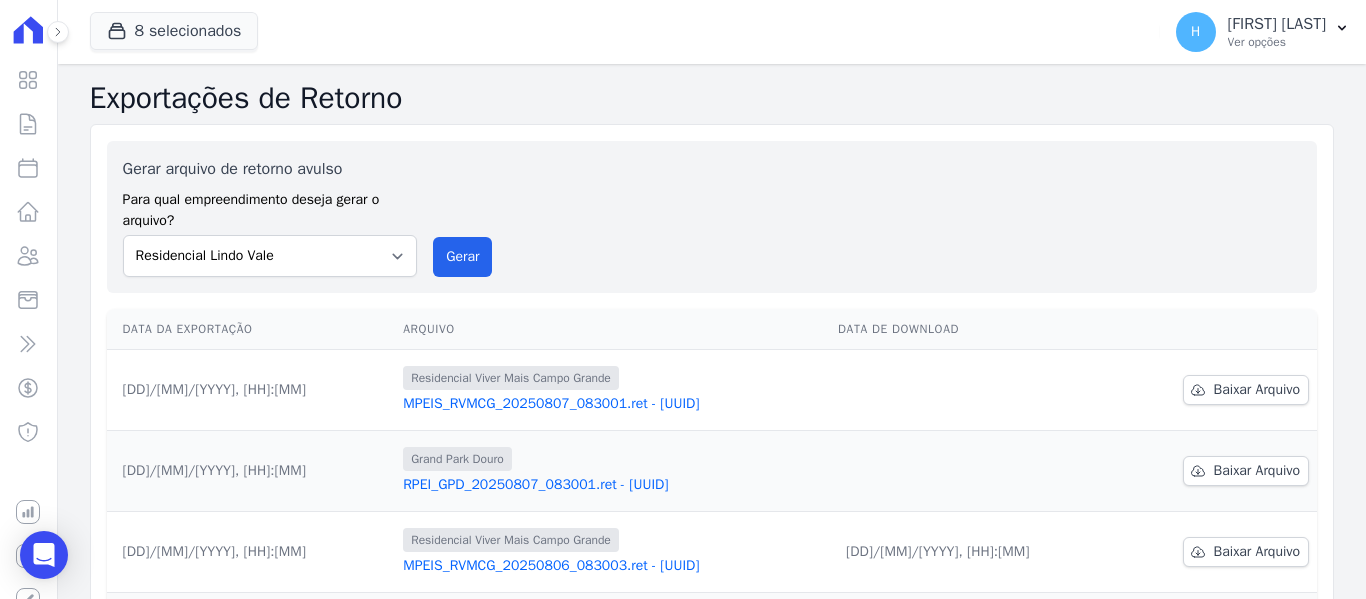 scroll, scrollTop: 100, scrollLeft: 0, axis: vertical 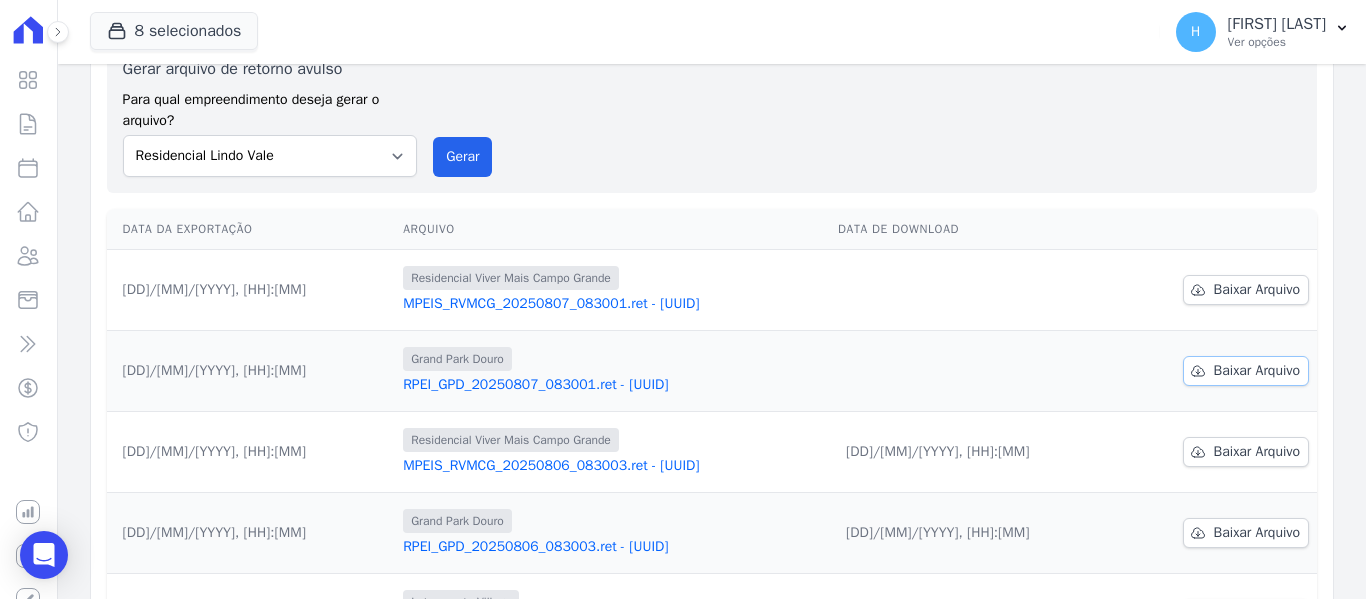 click on "Baixar Arquivo" at bounding box center (1257, 371) 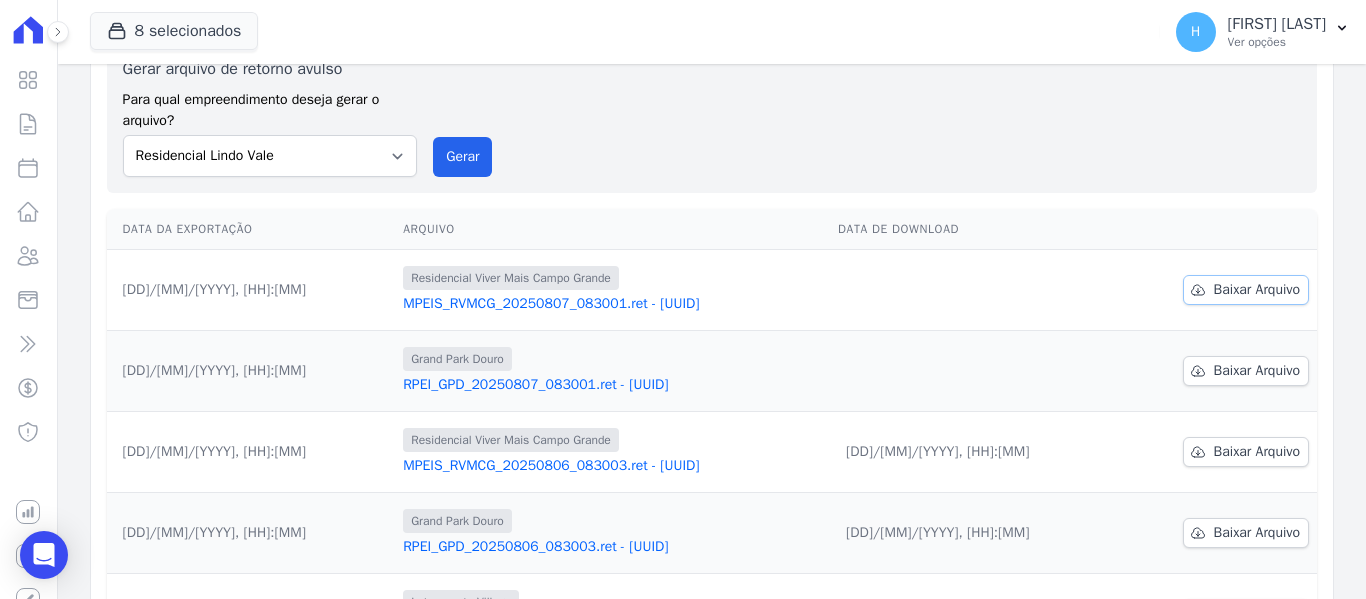 click on "Baixar Arquivo" at bounding box center [1246, 290] 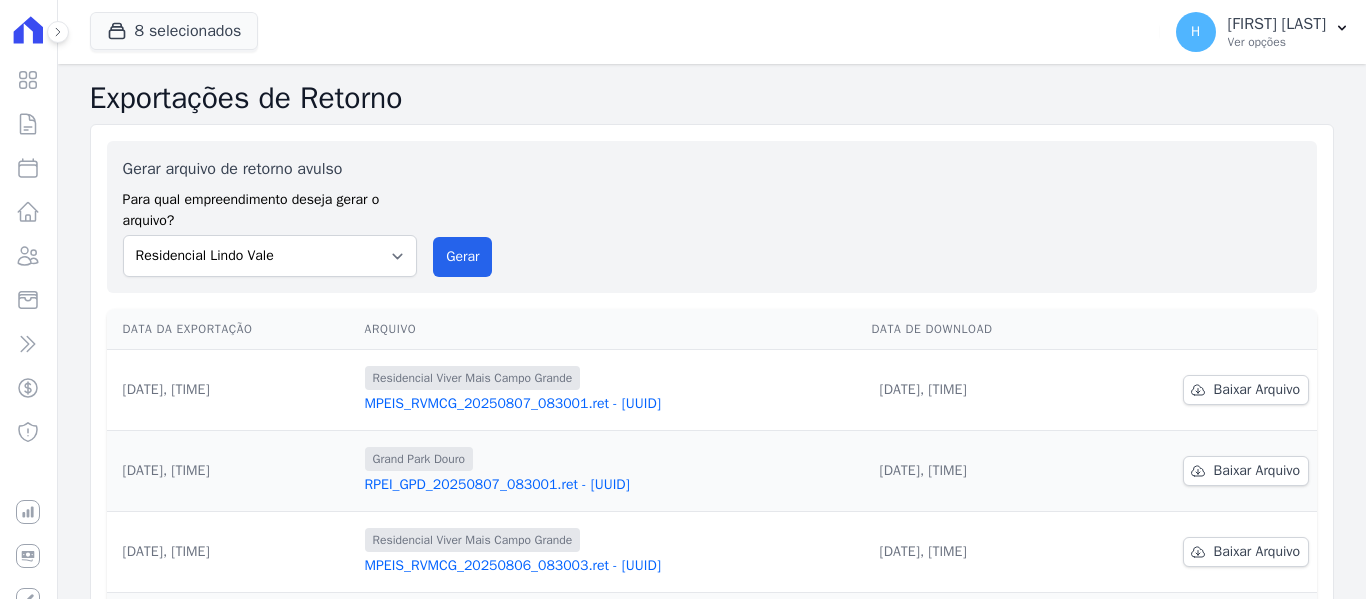 scroll, scrollTop: 0, scrollLeft: 0, axis: both 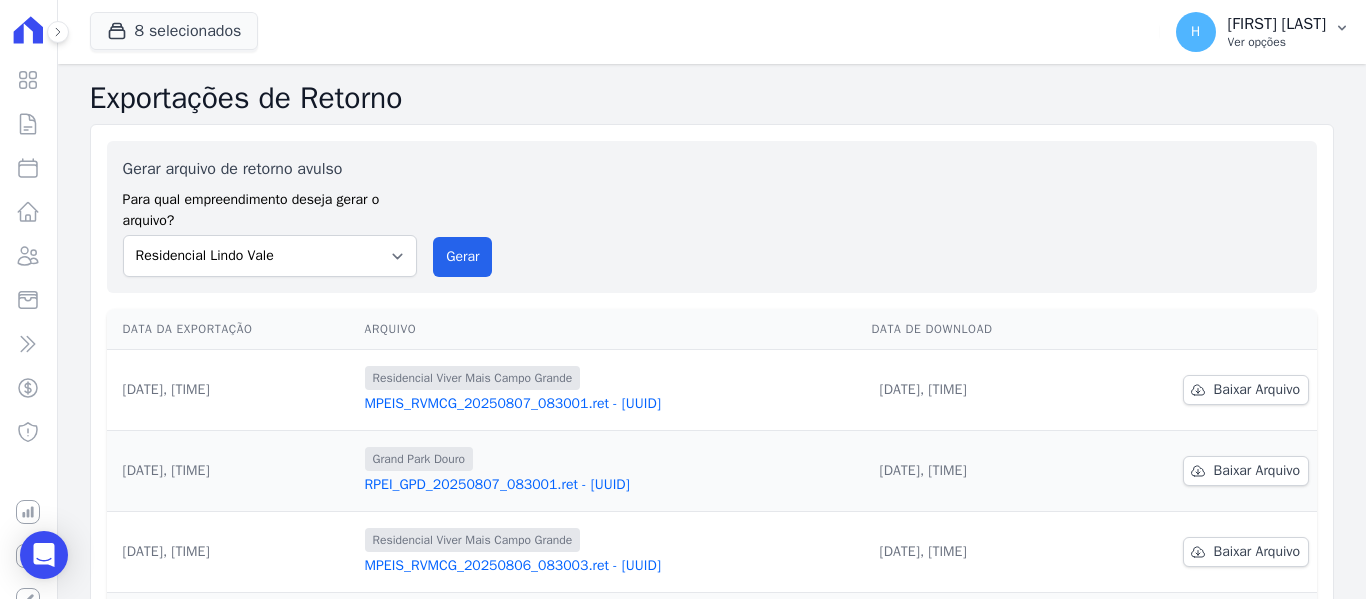 click on "Ver opções" at bounding box center [1277, 42] 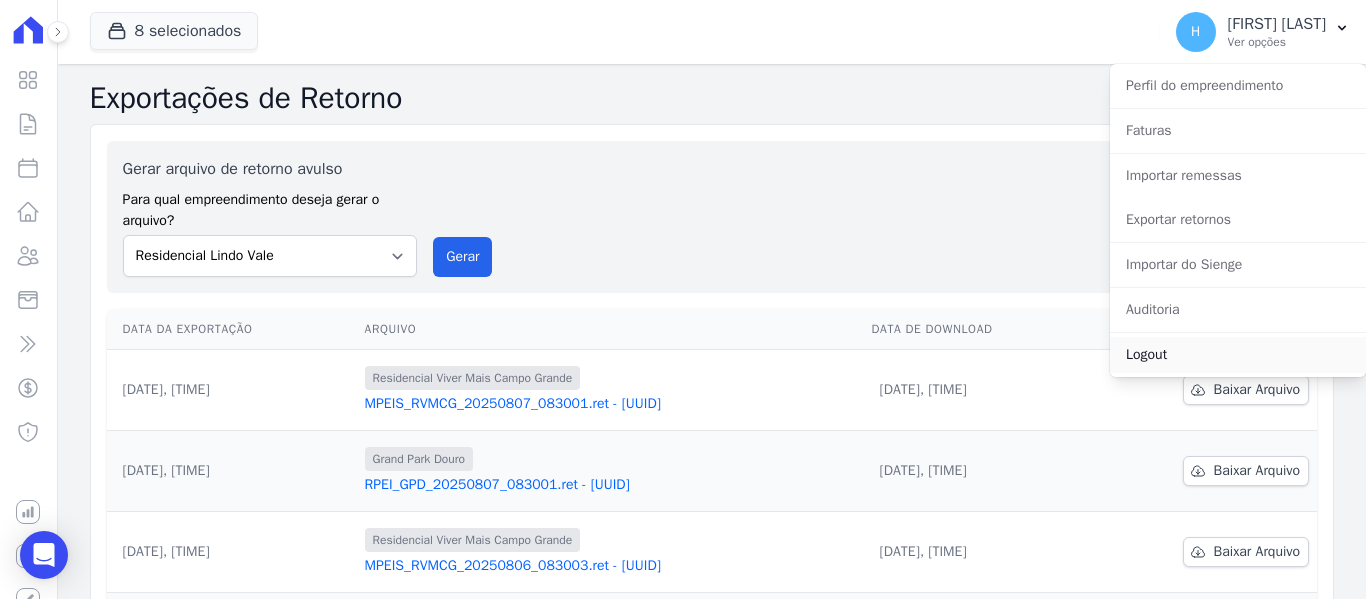 click on "Logout" at bounding box center (1238, 355) 